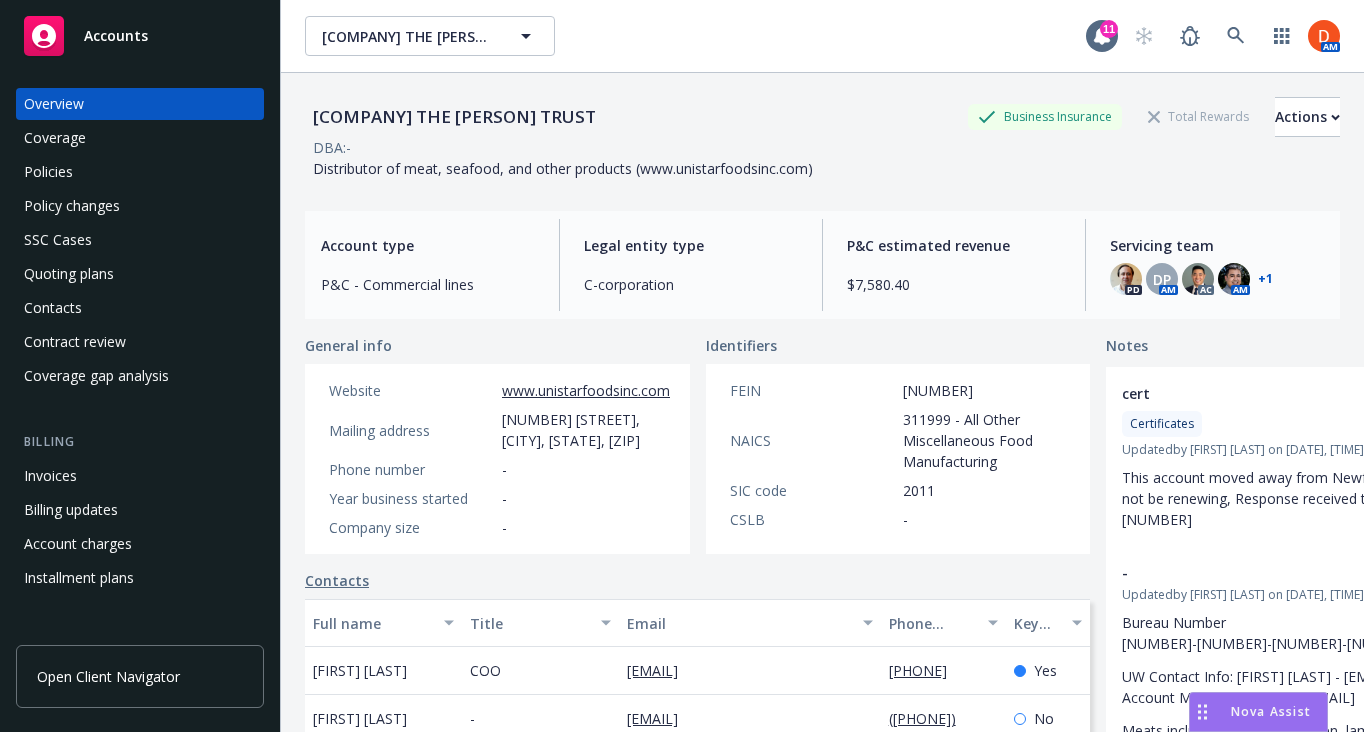 scroll, scrollTop: 0, scrollLeft: 0, axis: both 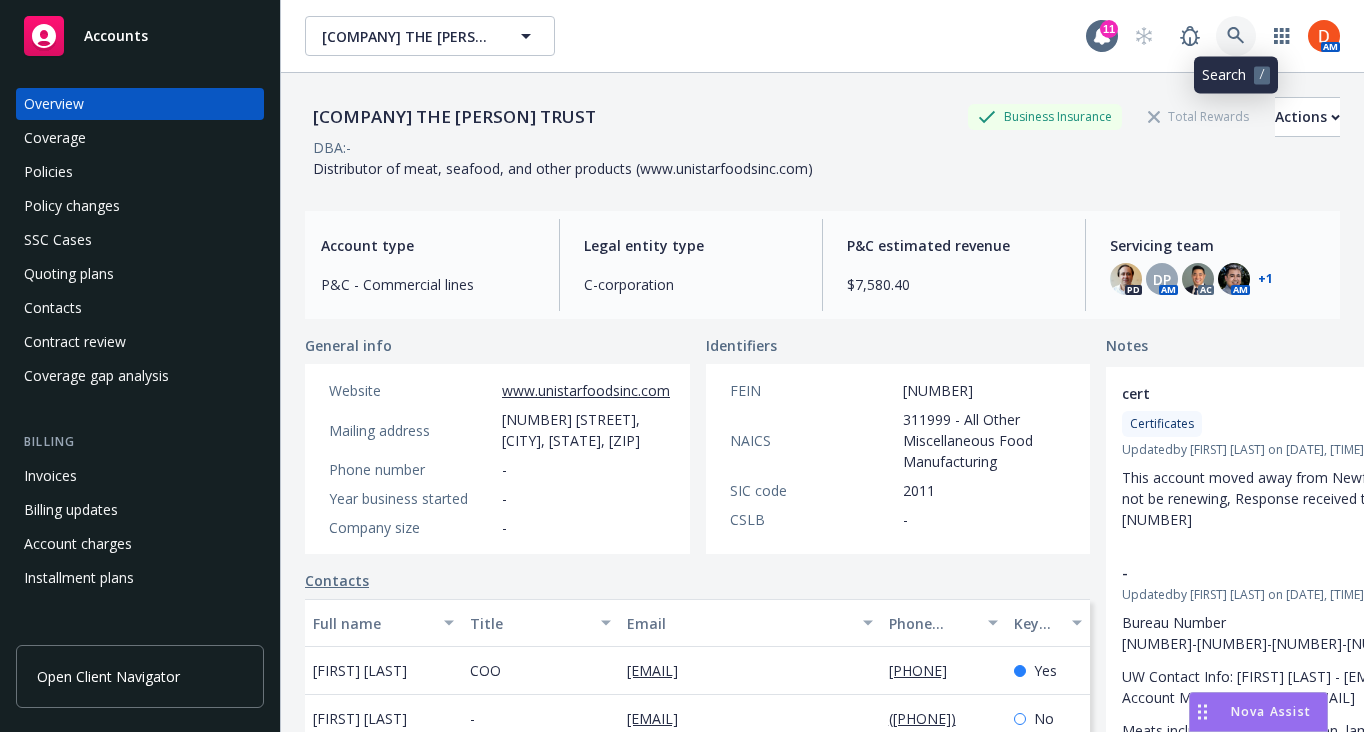 click at bounding box center [1236, 36] 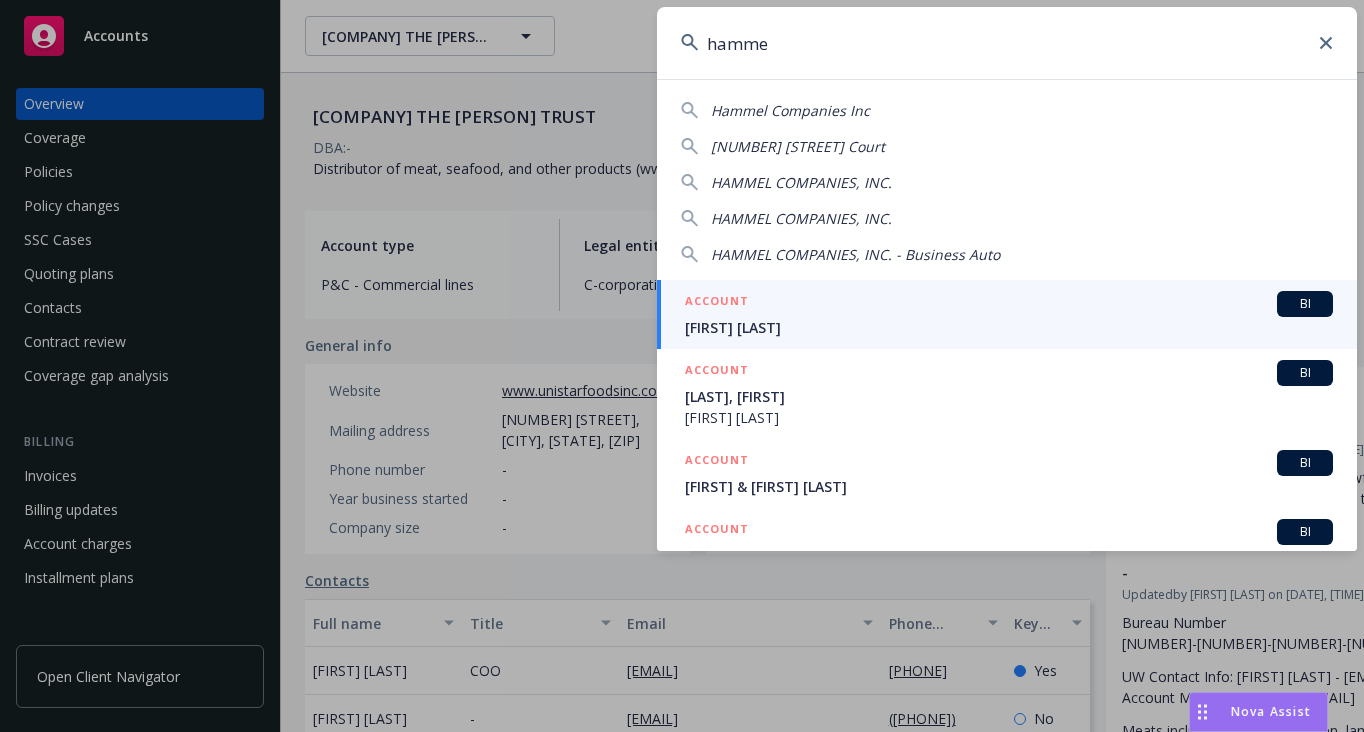 type on "hammel" 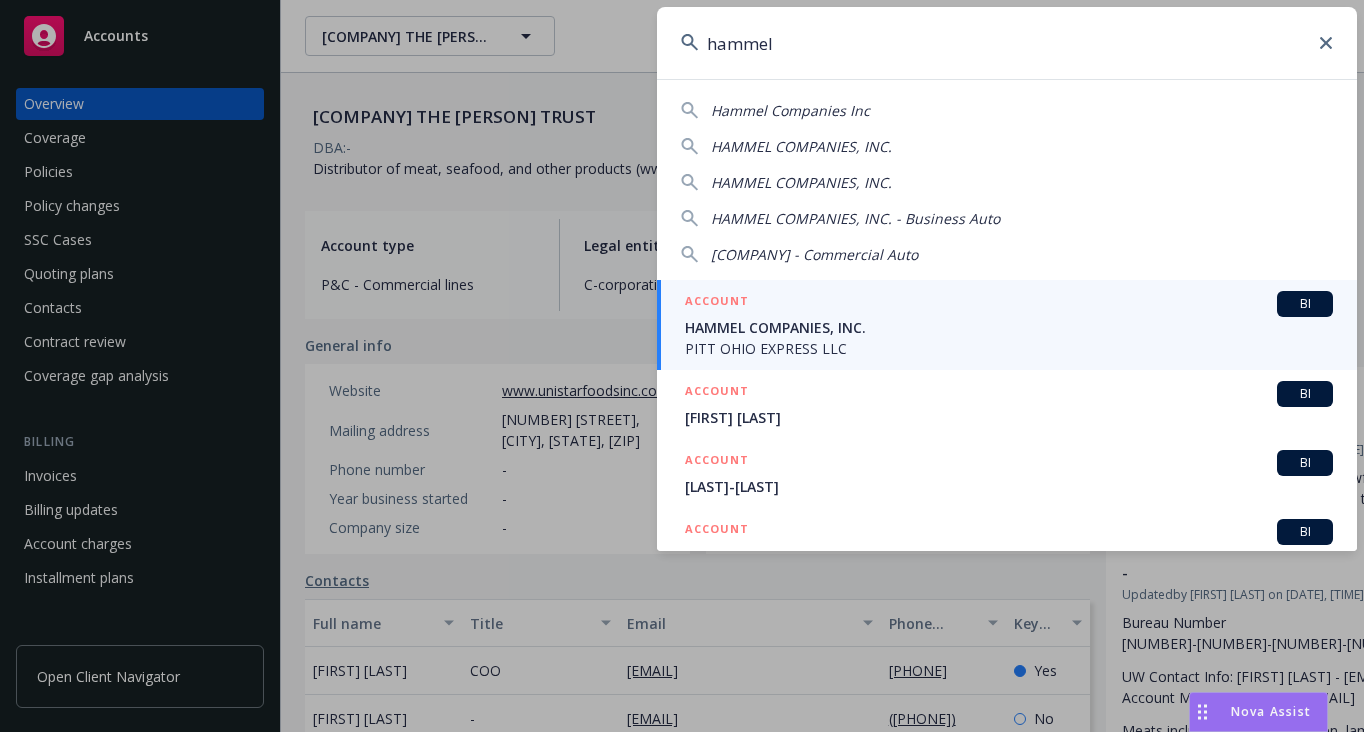 click on "HAMMEL COMPANIES, INC." at bounding box center (1009, 327) 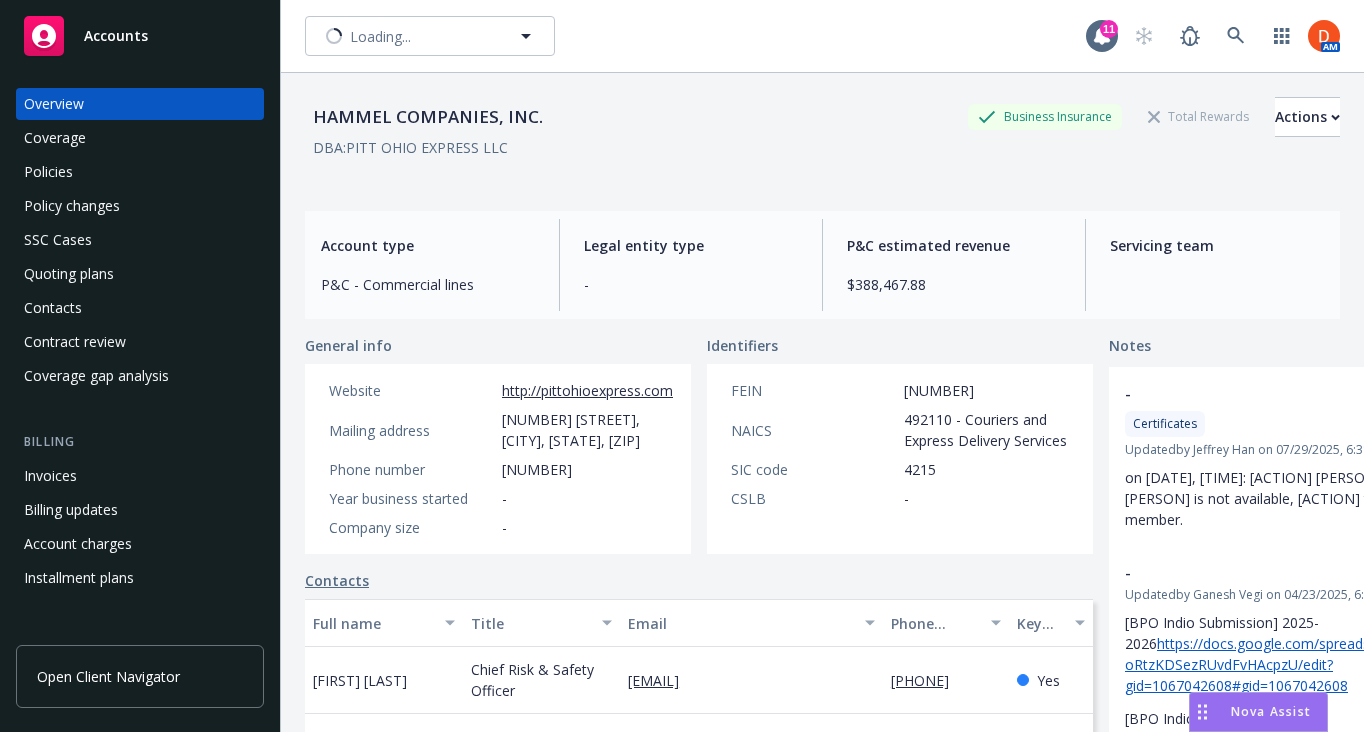 click on "Policies" at bounding box center (48, 172) 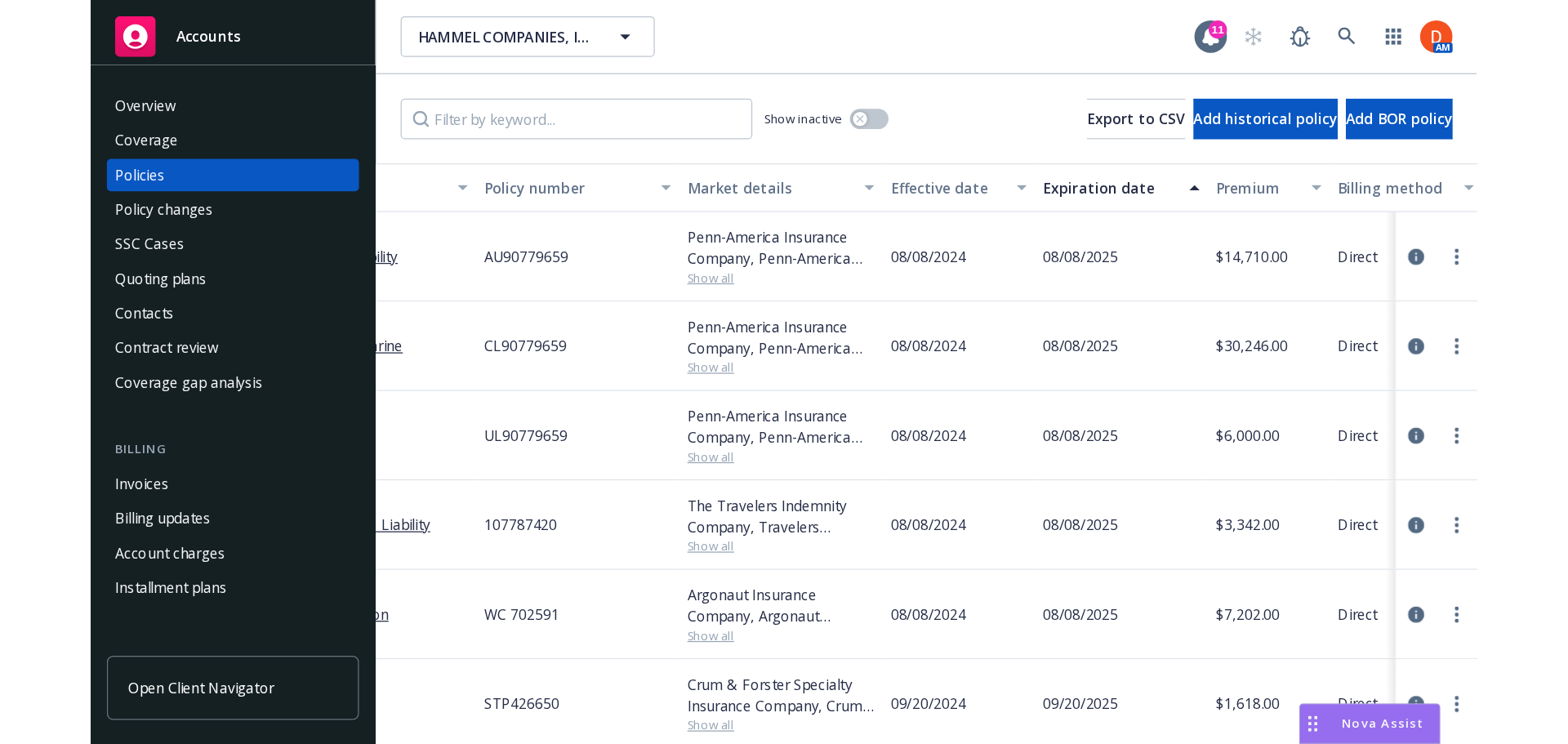scroll, scrollTop: 0, scrollLeft: 0, axis: both 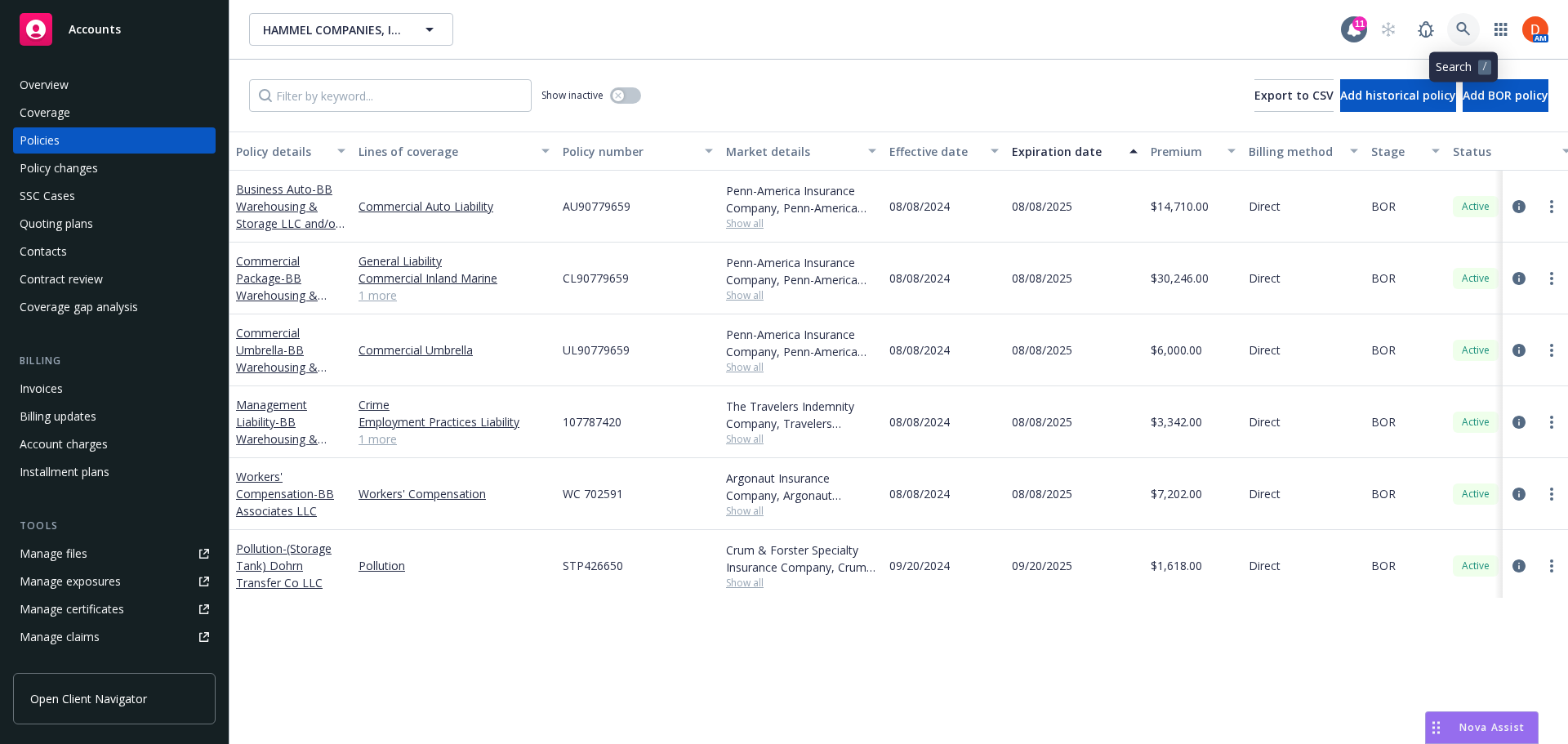click at bounding box center (1463, 29) 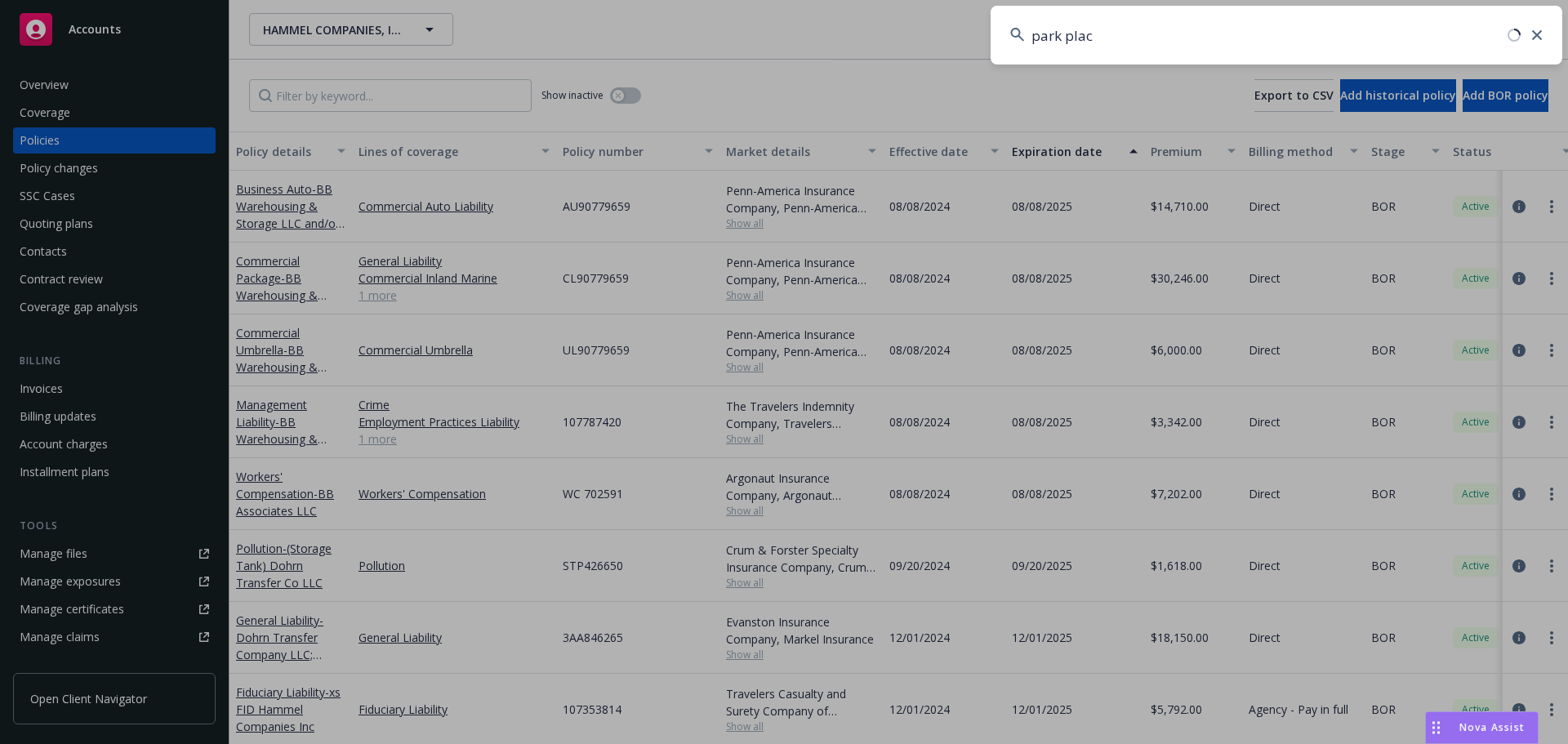 type on "park place" 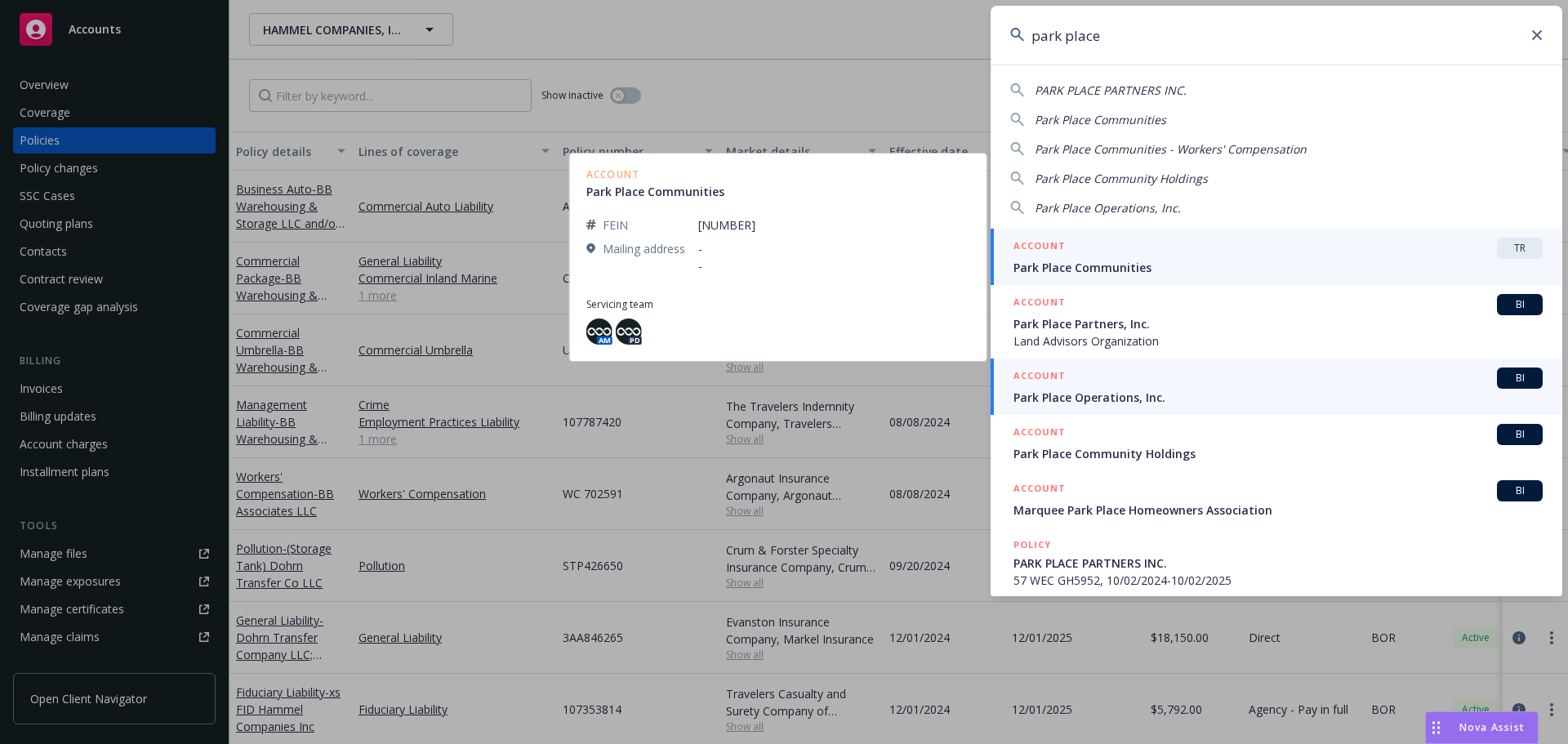 click on "ACCOUNT BI Park Place Operations, Inc." at bounding box center [1276, 386] 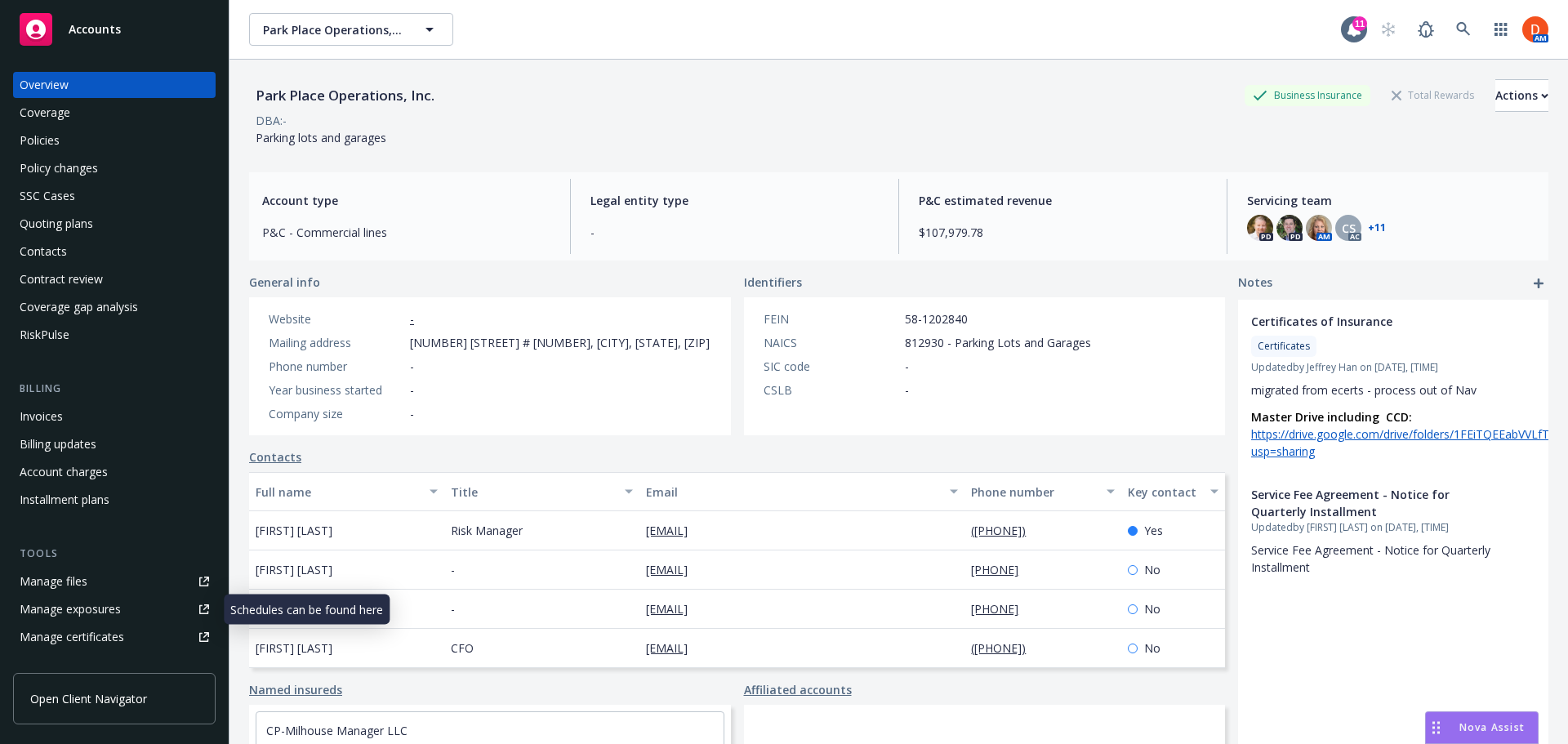 click on "Manage exposures" at bounding box center [70, 609] 